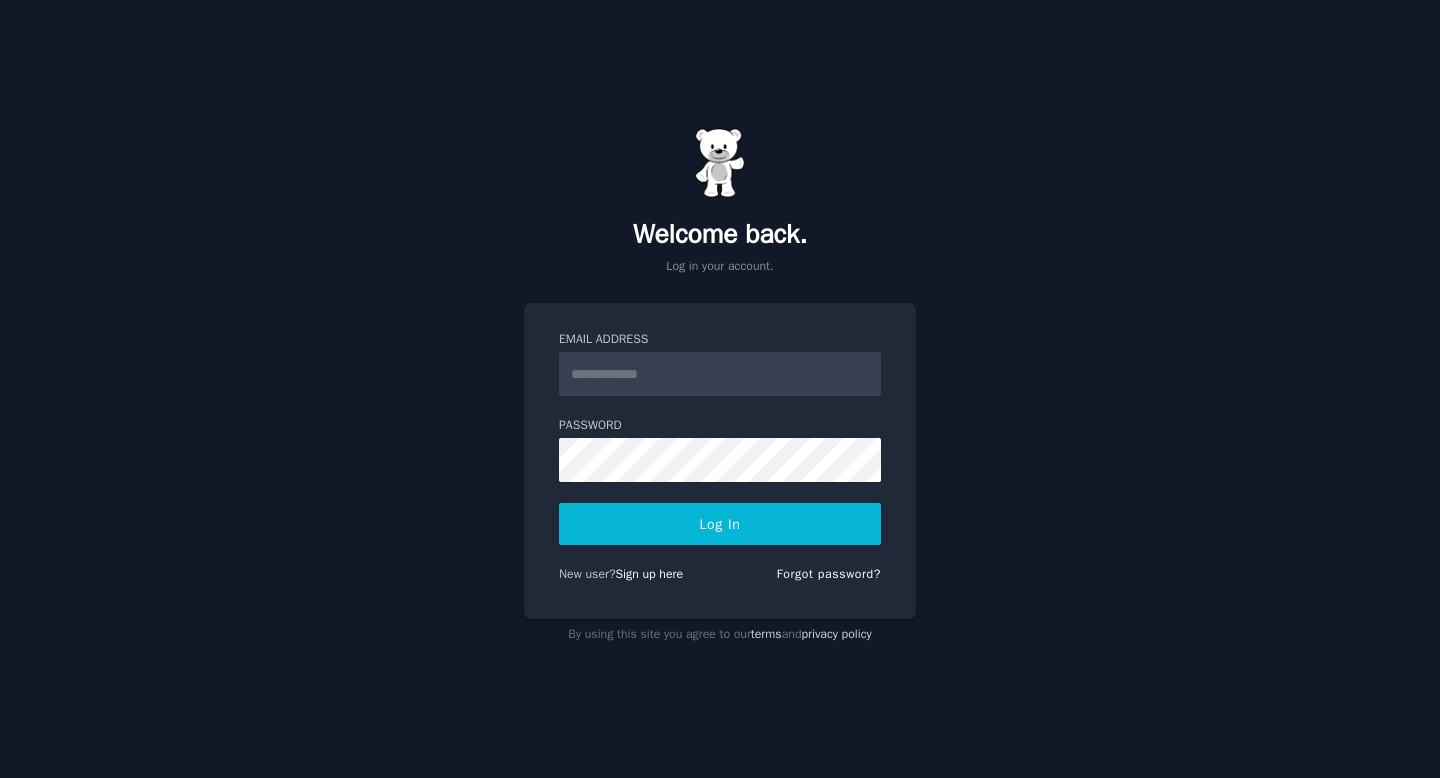 scroll, scrollTop: 0, scrollLeft: 0, axis: both 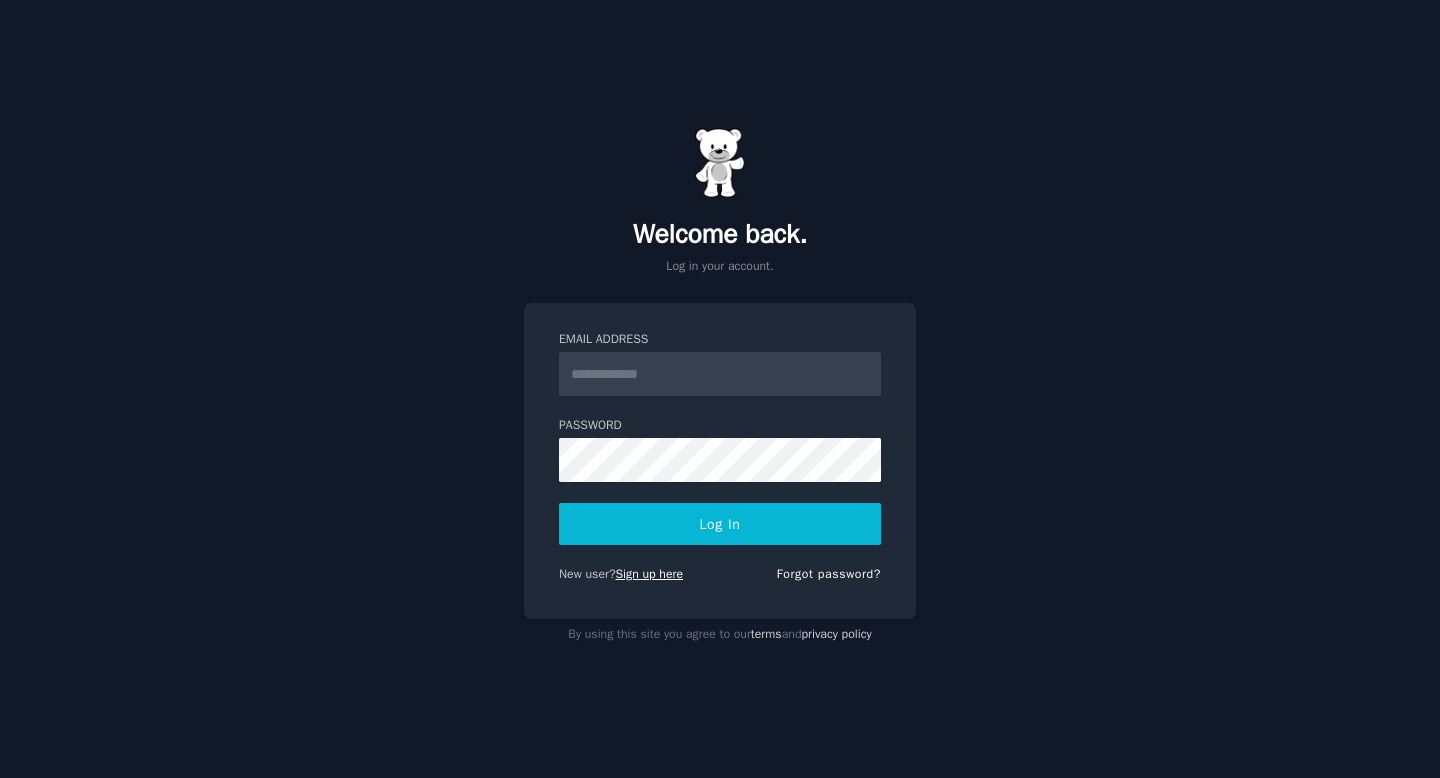 click on "Sign up here" at bounding box center [650, 574] 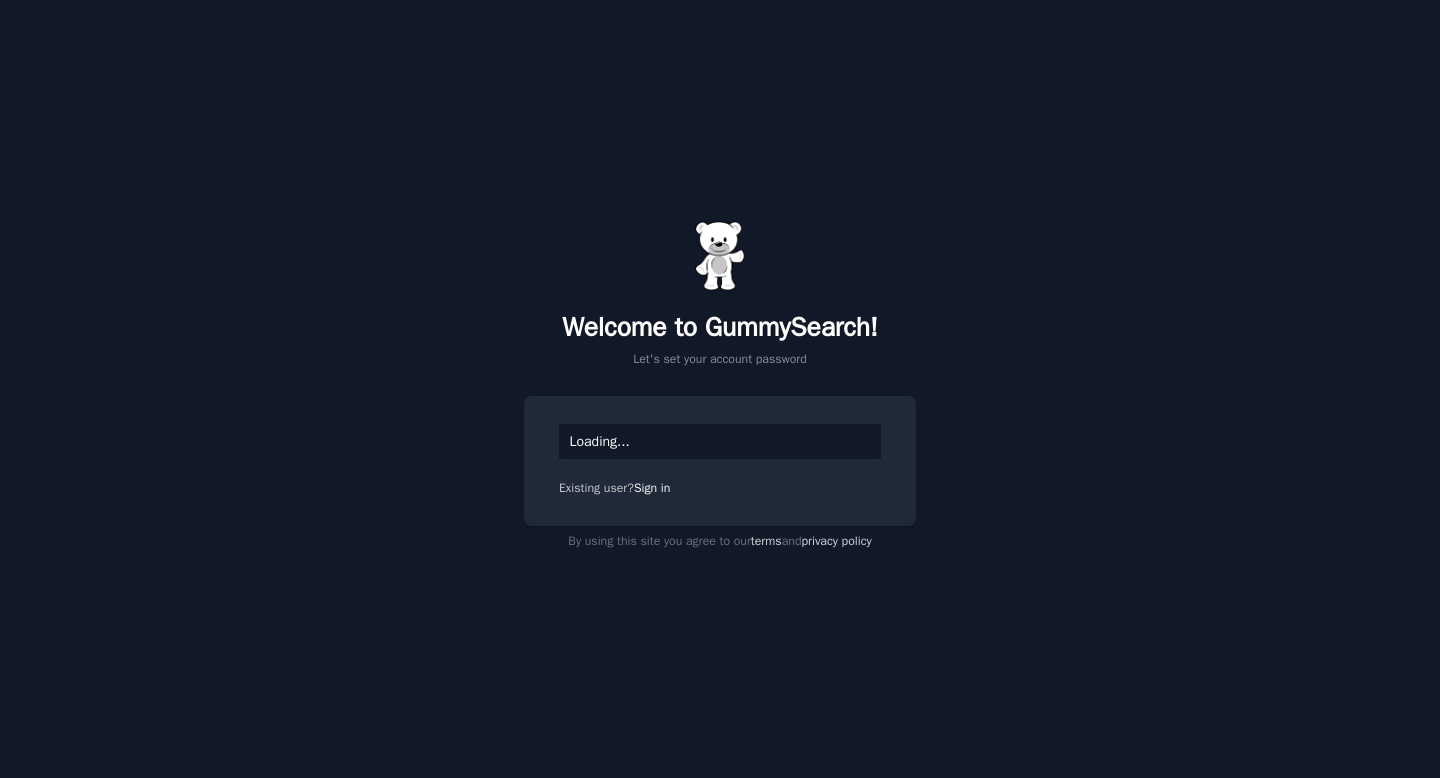 scroll, scrollTop: 0, scrollLeft: 0, axis: both 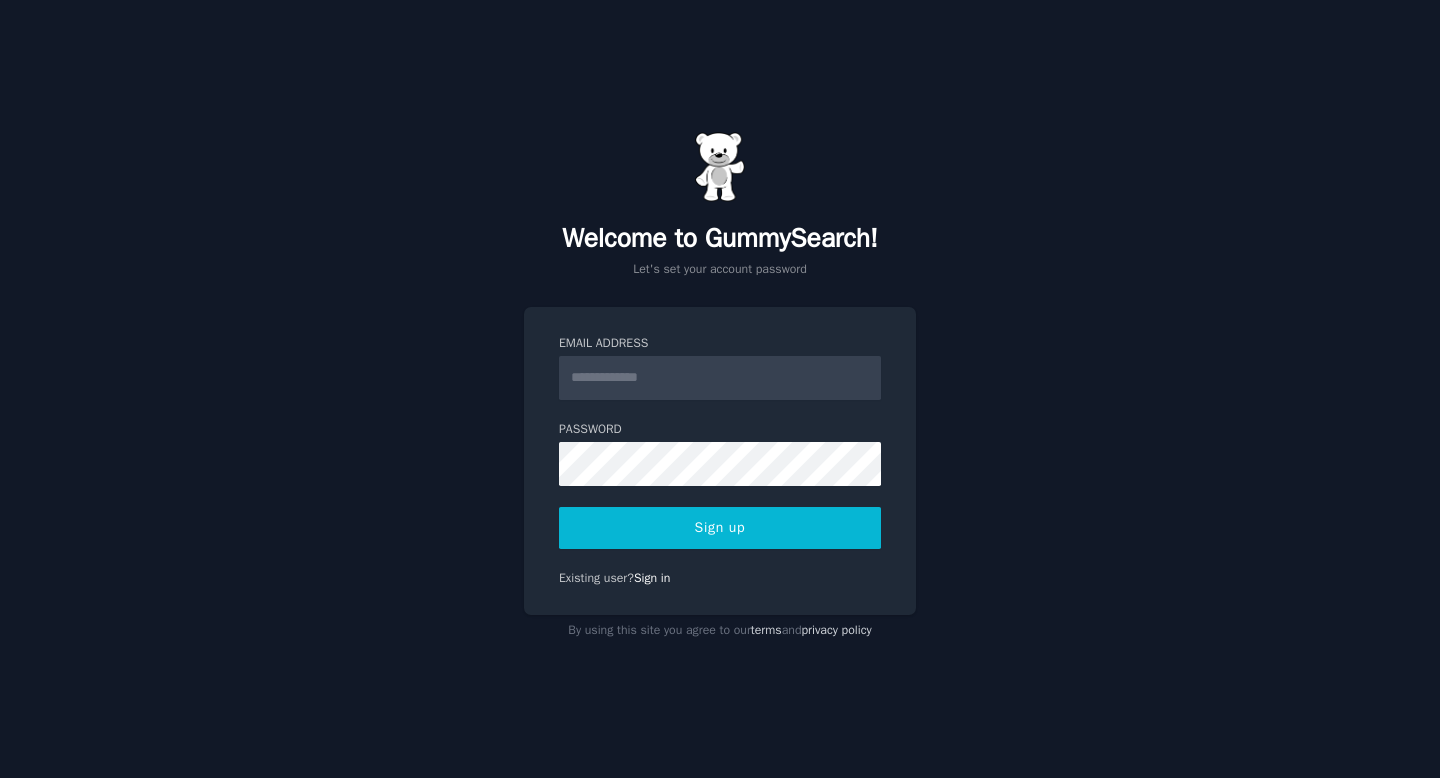 click on "Email Address" at bounding box center (720, 378) 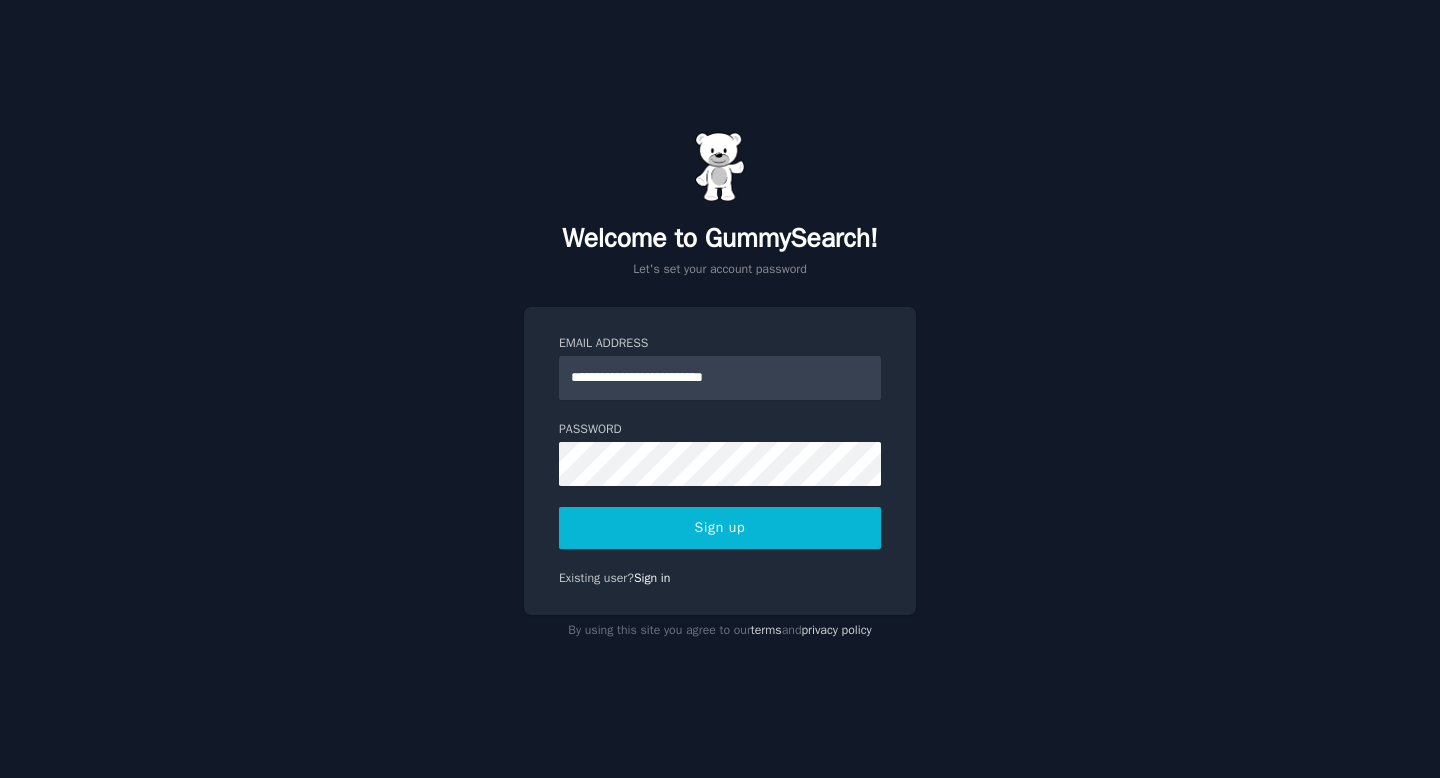 click on "Sign up" at bounding box center [720, 528] 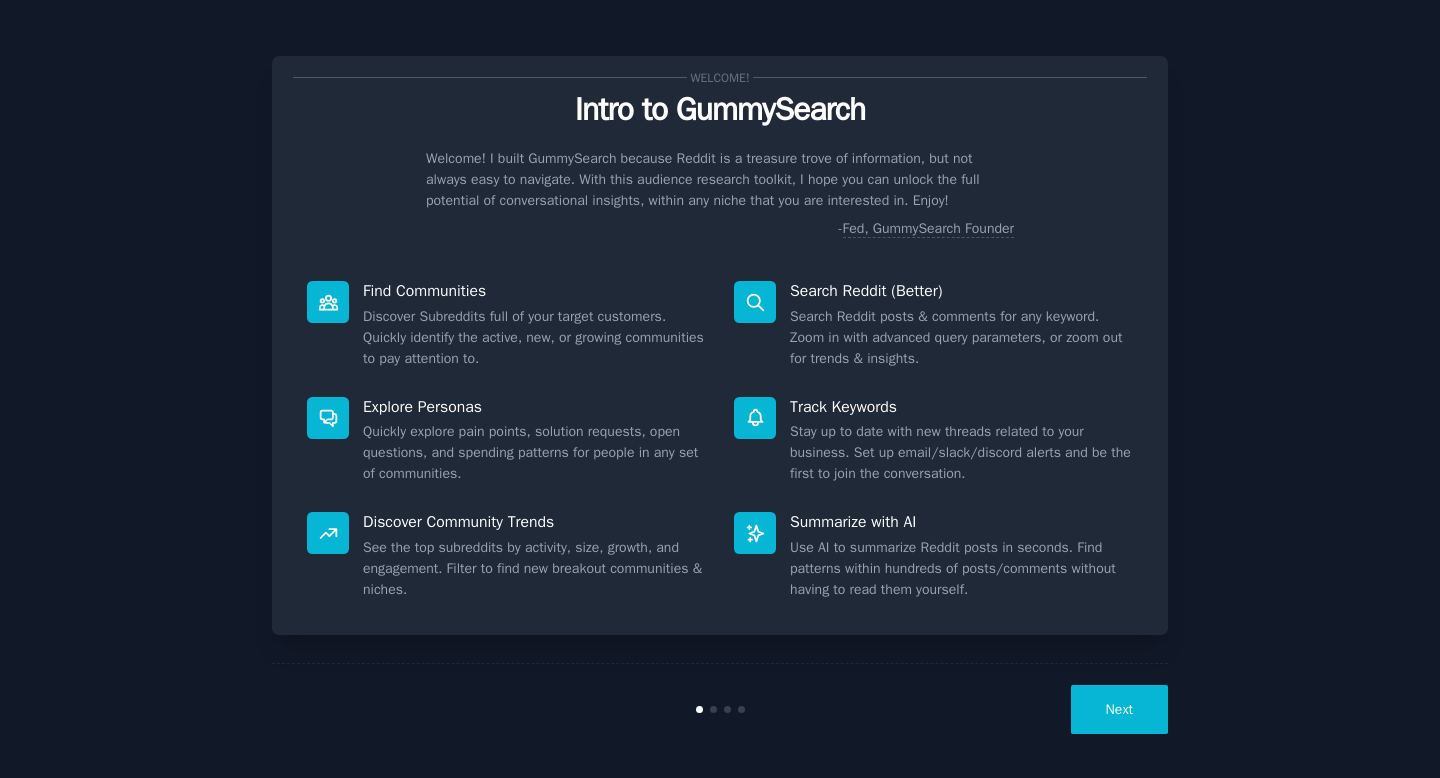 scroll, scrollTop: 0, scrollLeft: 0, axis: both 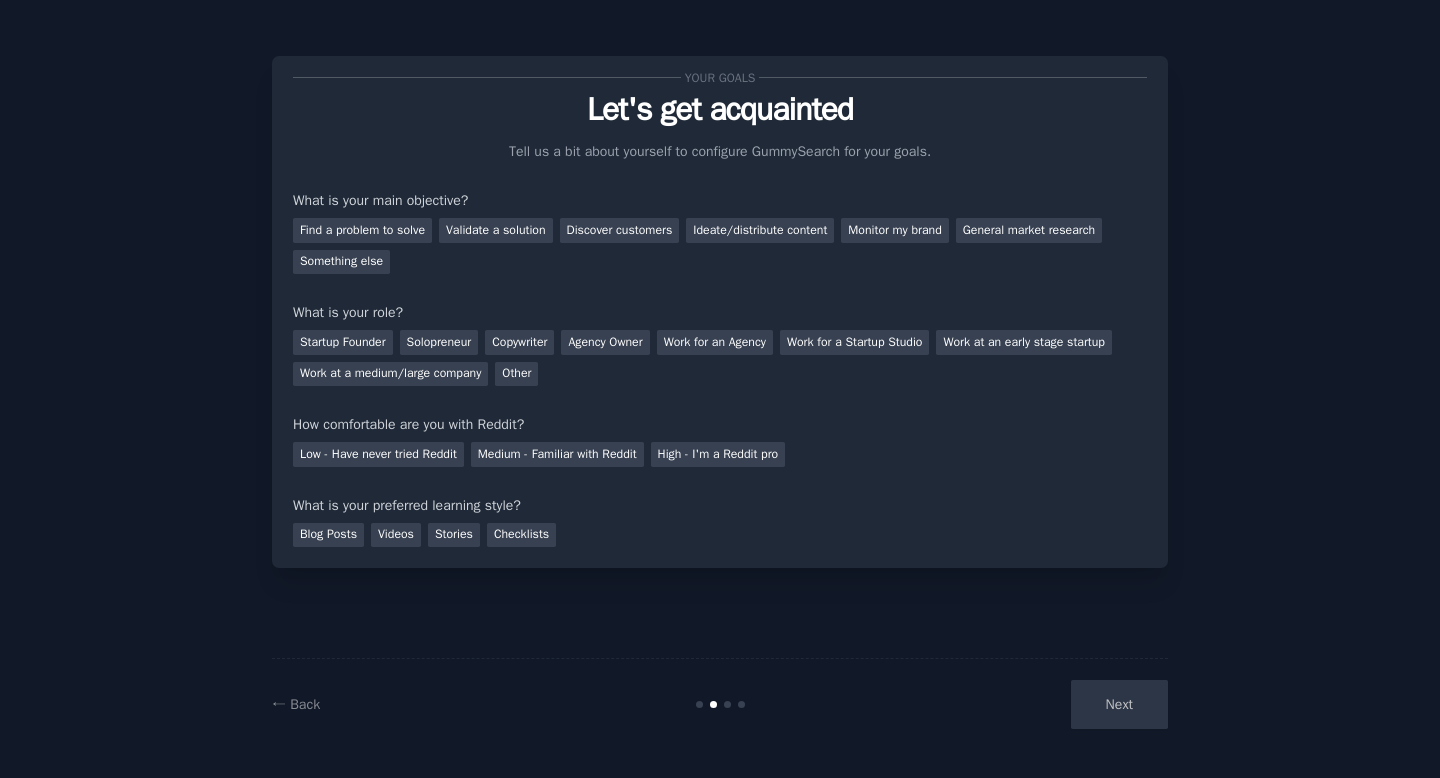 click on "What is your preferred learning style?" at bounding box center [720, 505] 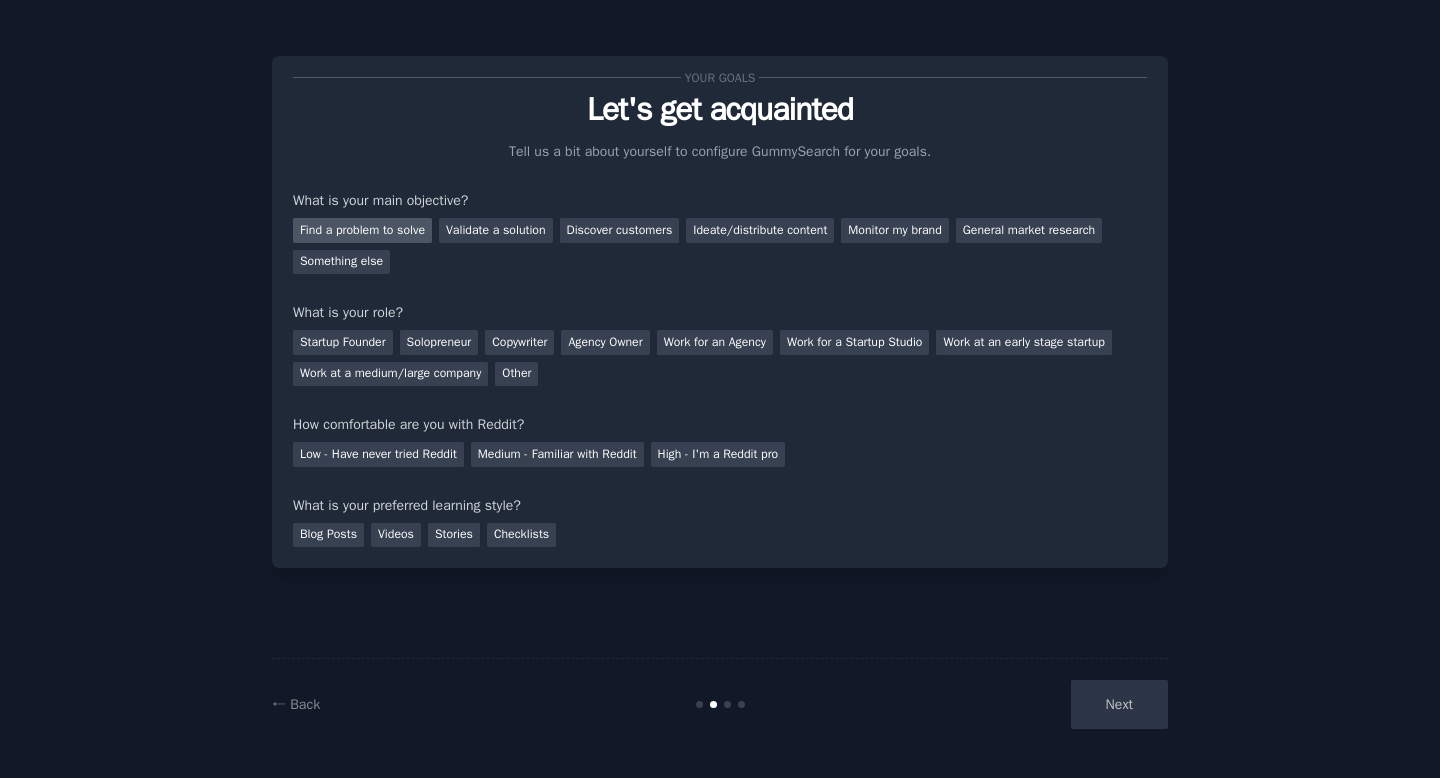 click on "Find a problem to solve" at bounding box center [362, 230] 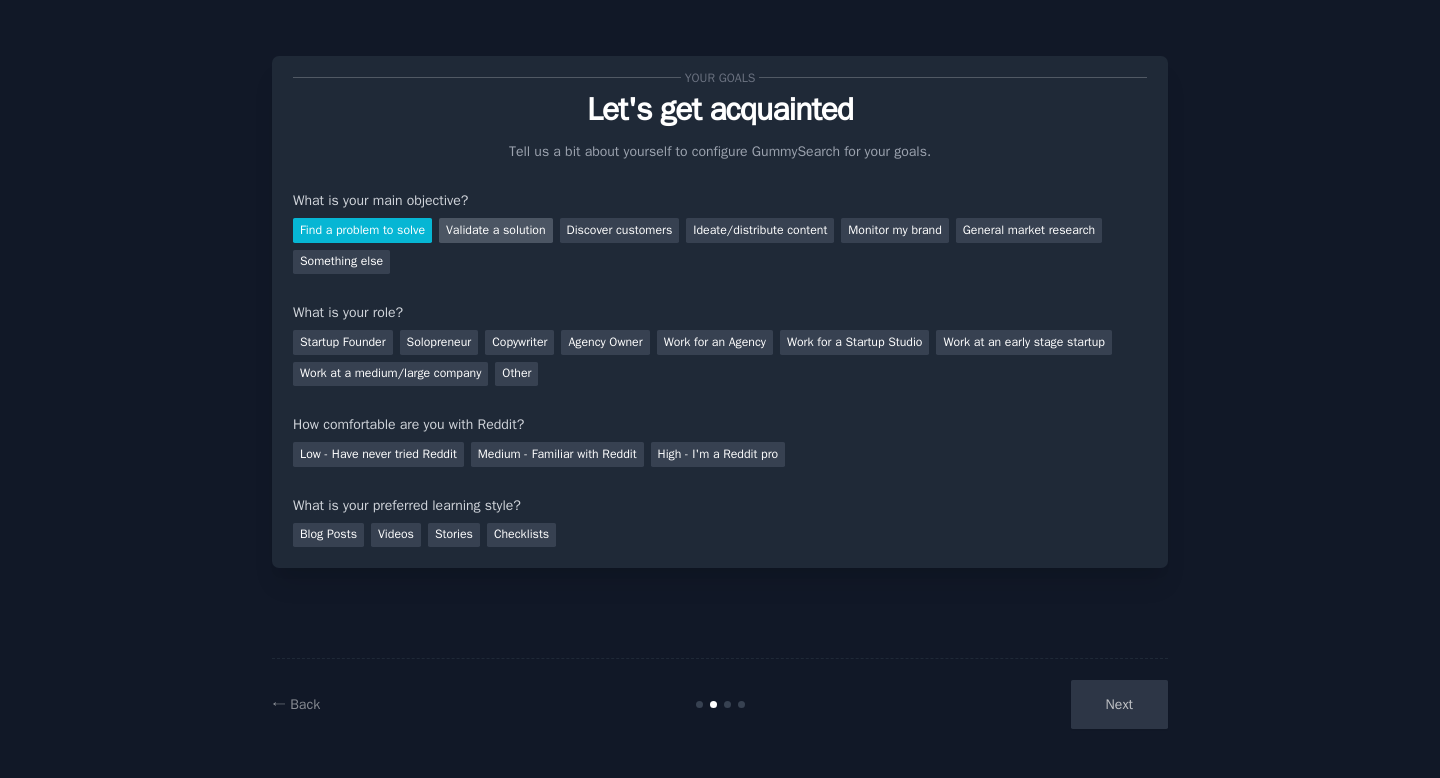 click on "Validate a solution" at bounding box center [496, 230] 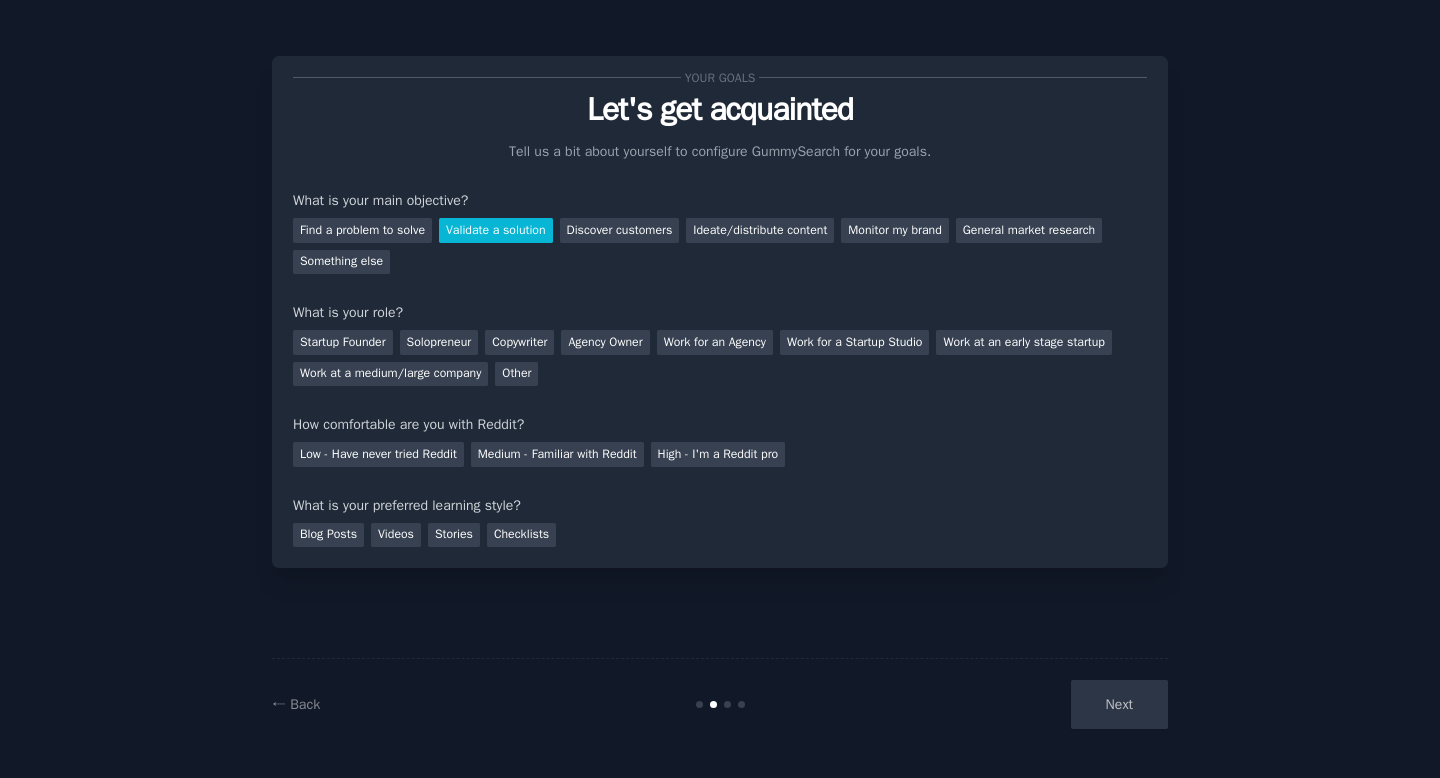click on "Find a problem to solve Validate a solution Discover customers Ideate/distribute content Monitor my brand General market research Something else" at bounding box center [720, 242] 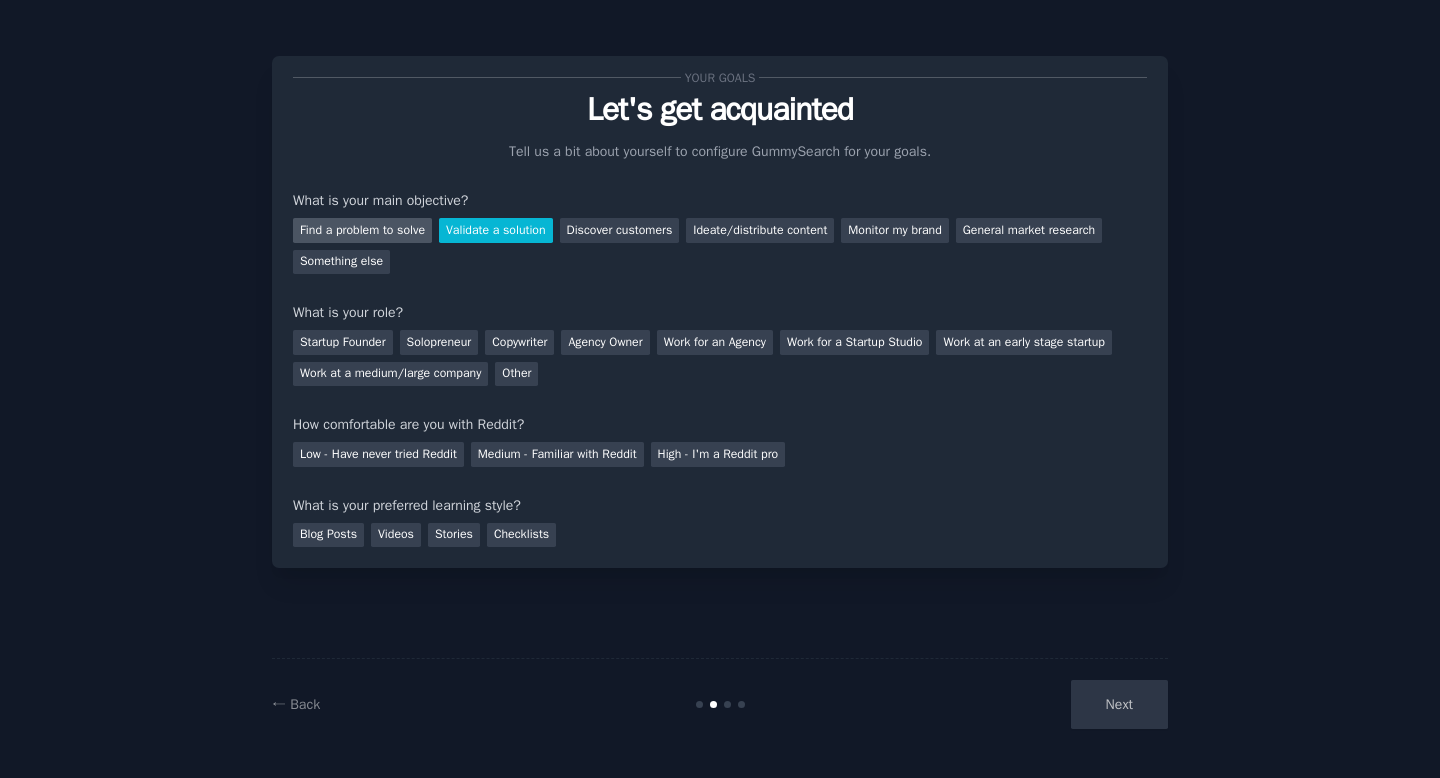 click on "Find a problem to solve" at bounding box center (362, 230) 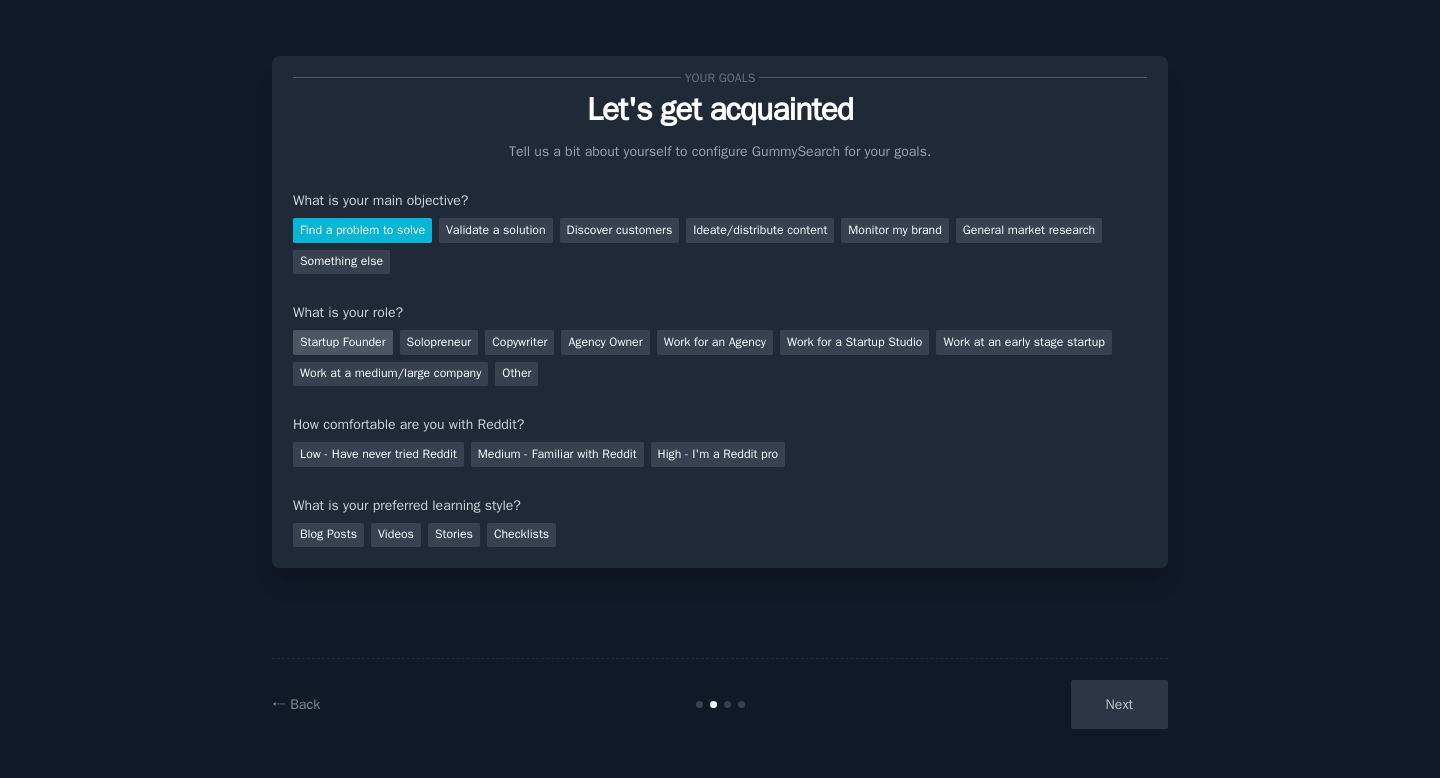 click on "Startup Founder" at bounding box center (343, 342) 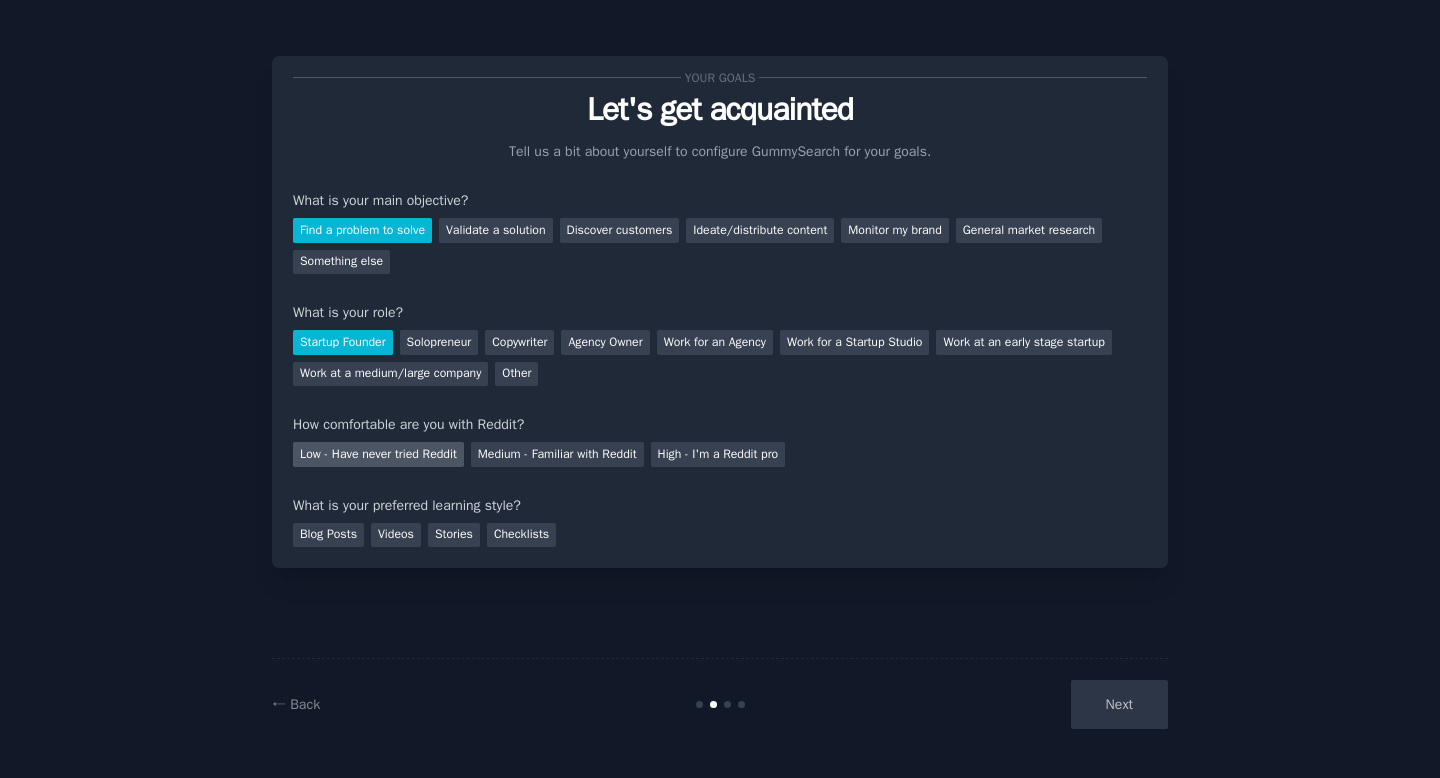 click on "Low - Have never tried Reddit" at bounding box center [378, 454] 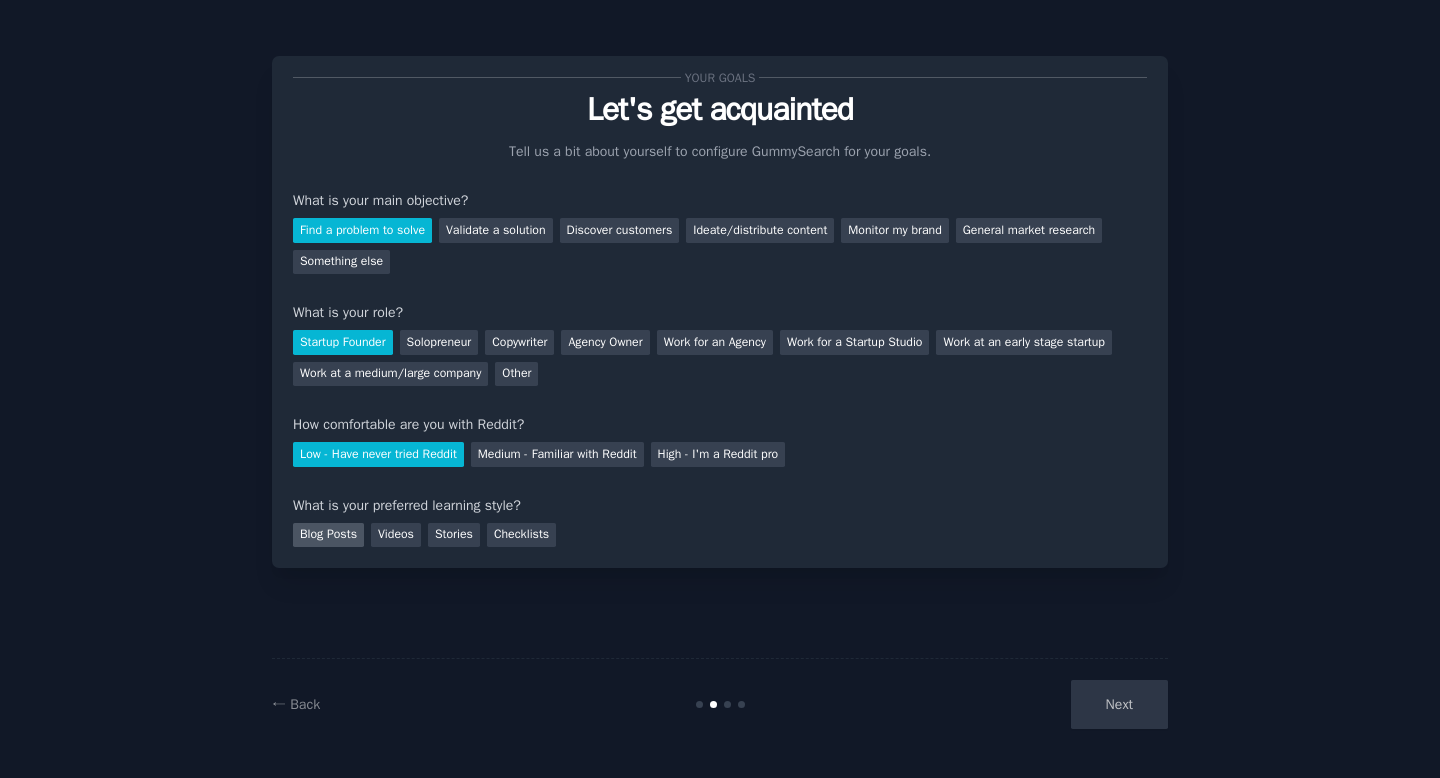 click on "Blog Posts" at bounding box center [328, 535] 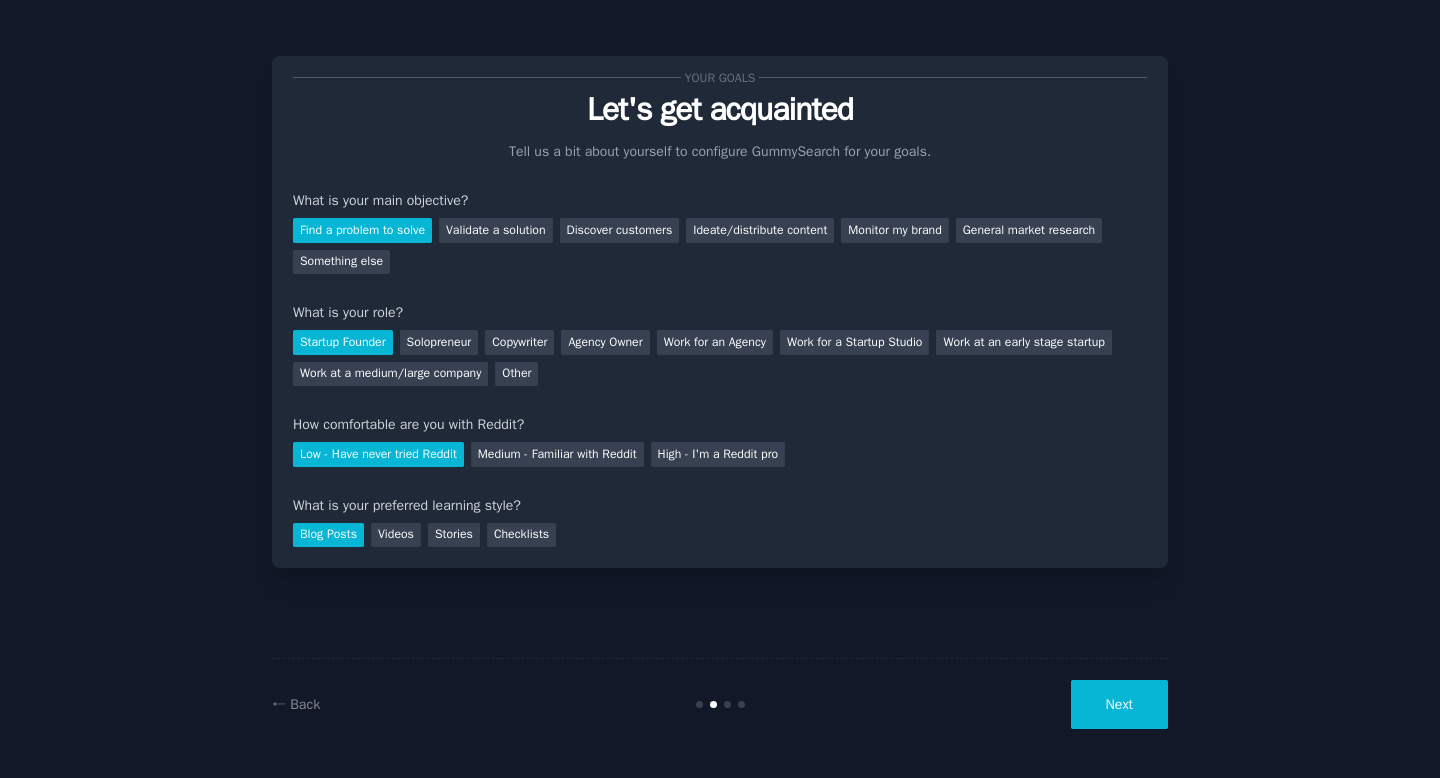 click on "Next" at bounding box center (1119, 704) 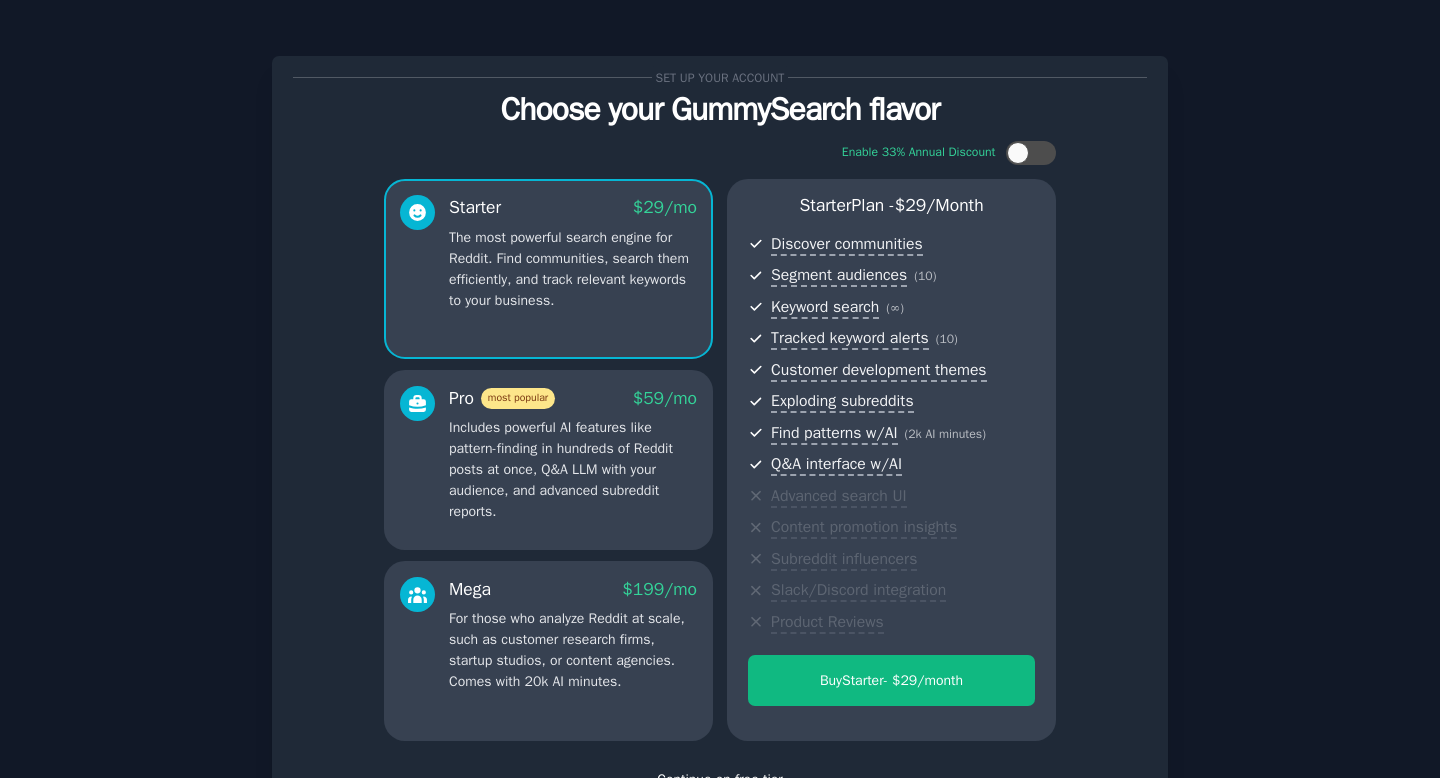 scroll, scrollTop: 153, scrollLeft: 0, axis: vertical 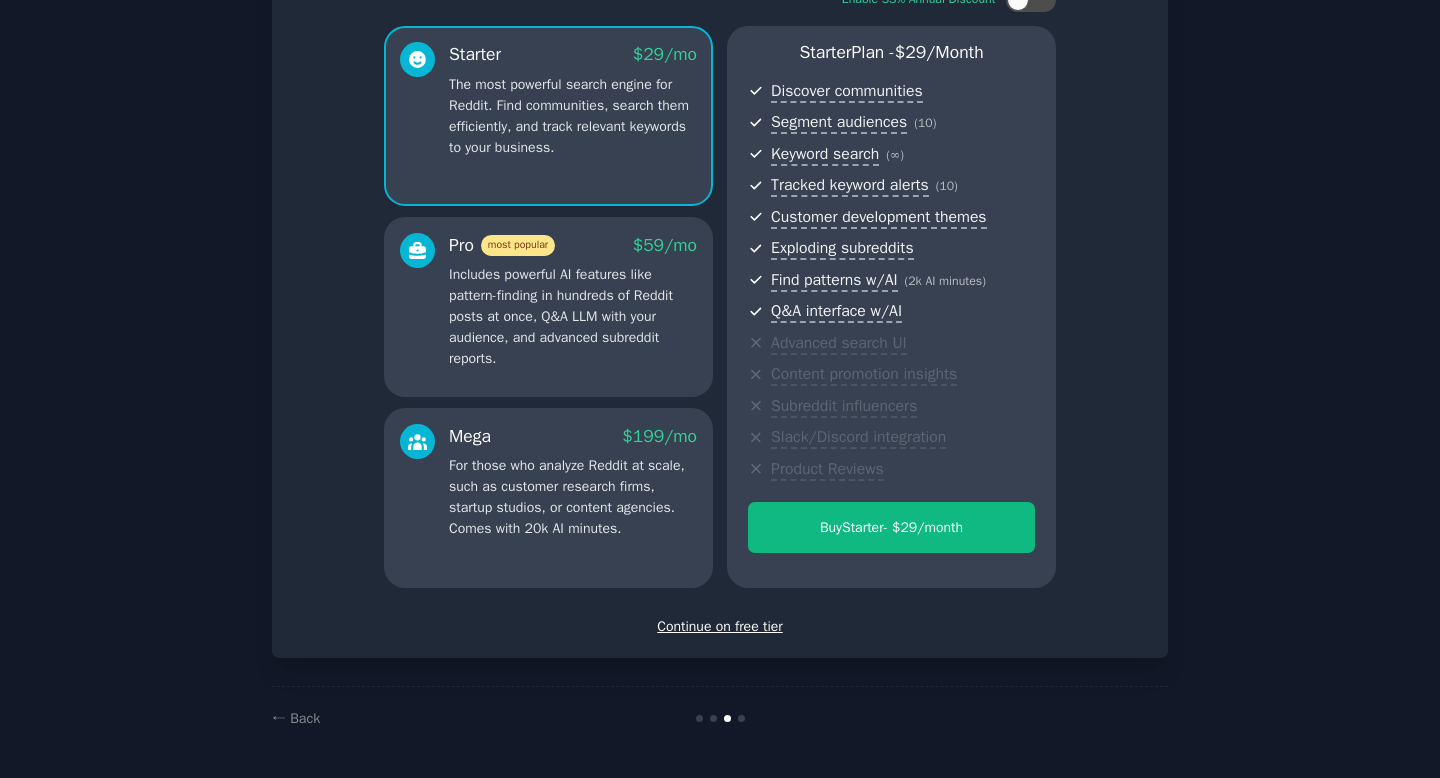 click on "Continue on free tier" at bounding box center [720, 626] 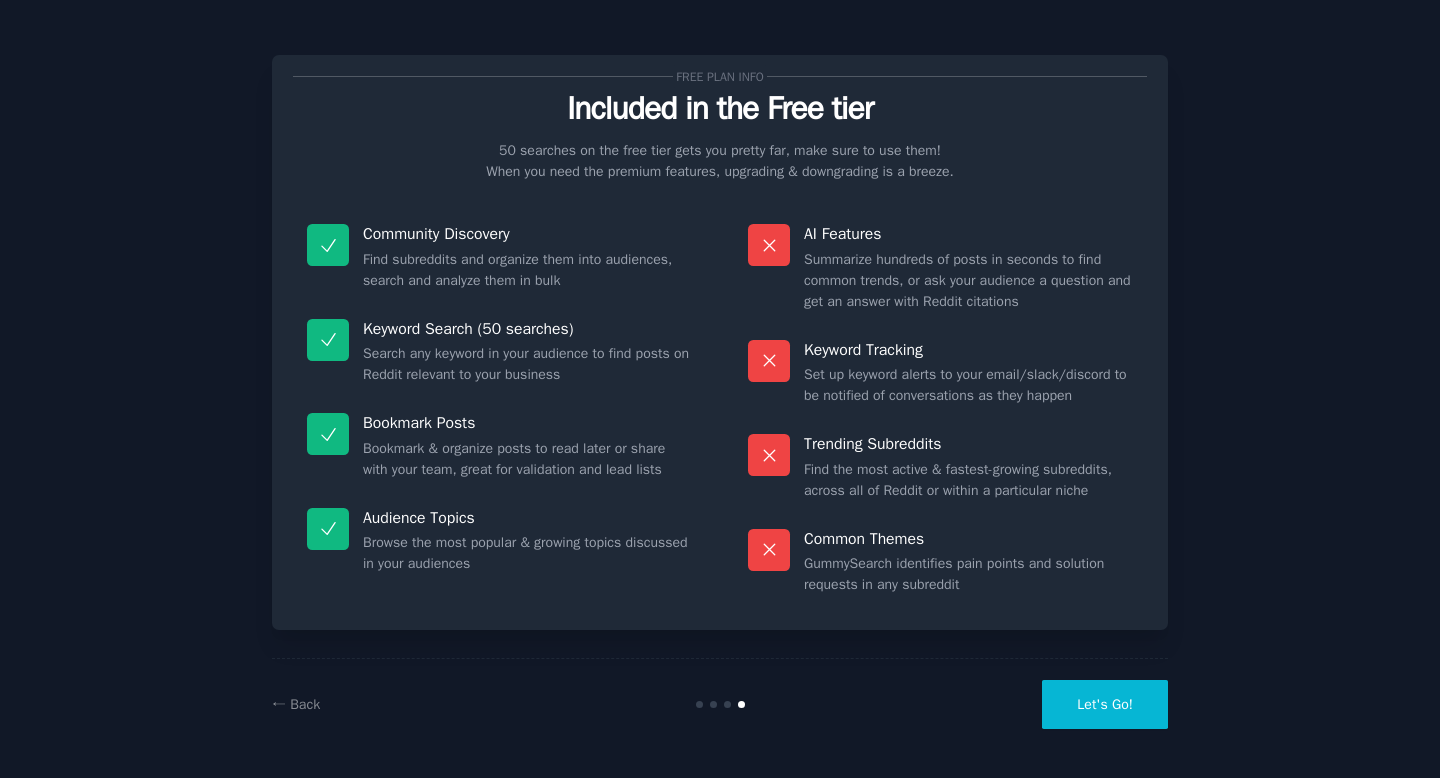 click on "Let's Go!" at bounding box center [1105, 704] 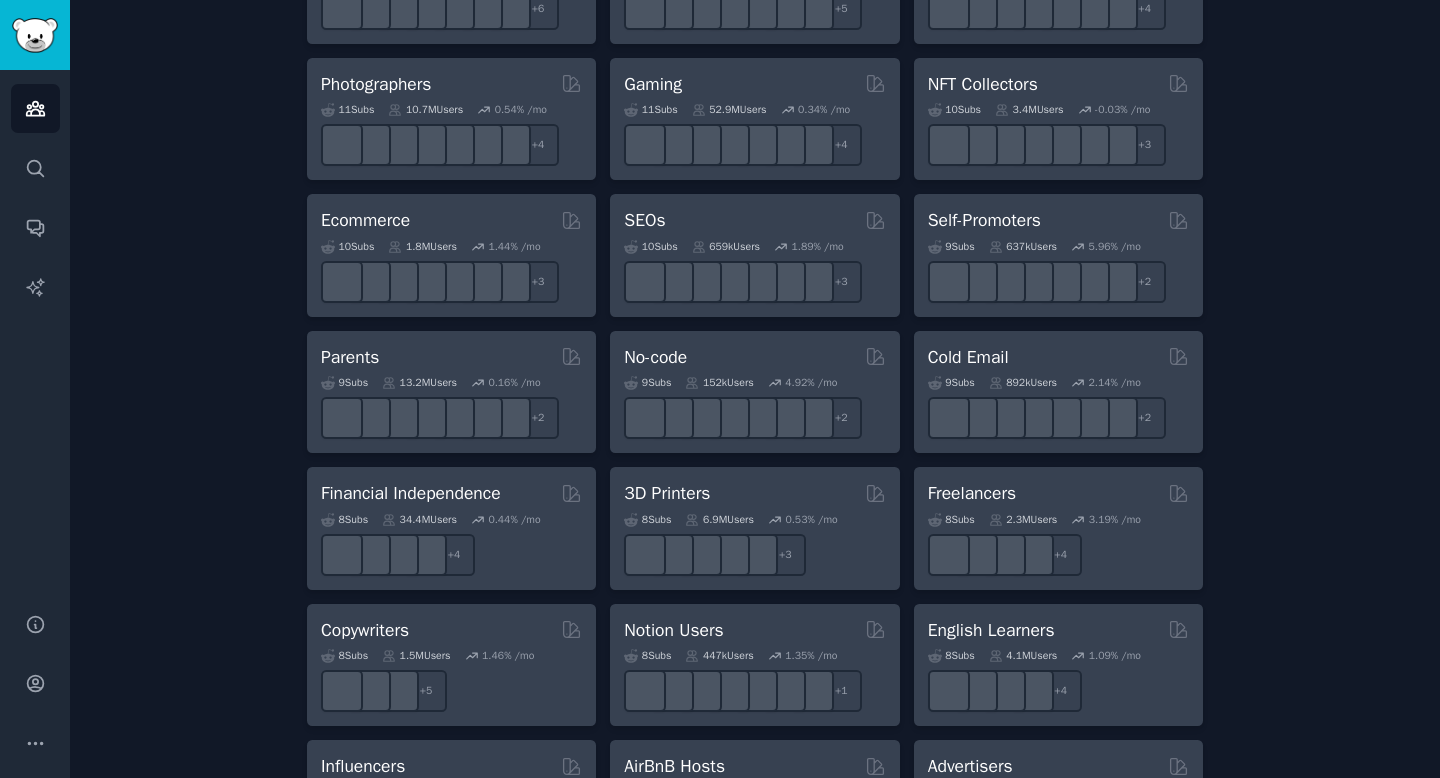 scroll, scrollTop: 971, scrollLeft: 0, axis: vertical 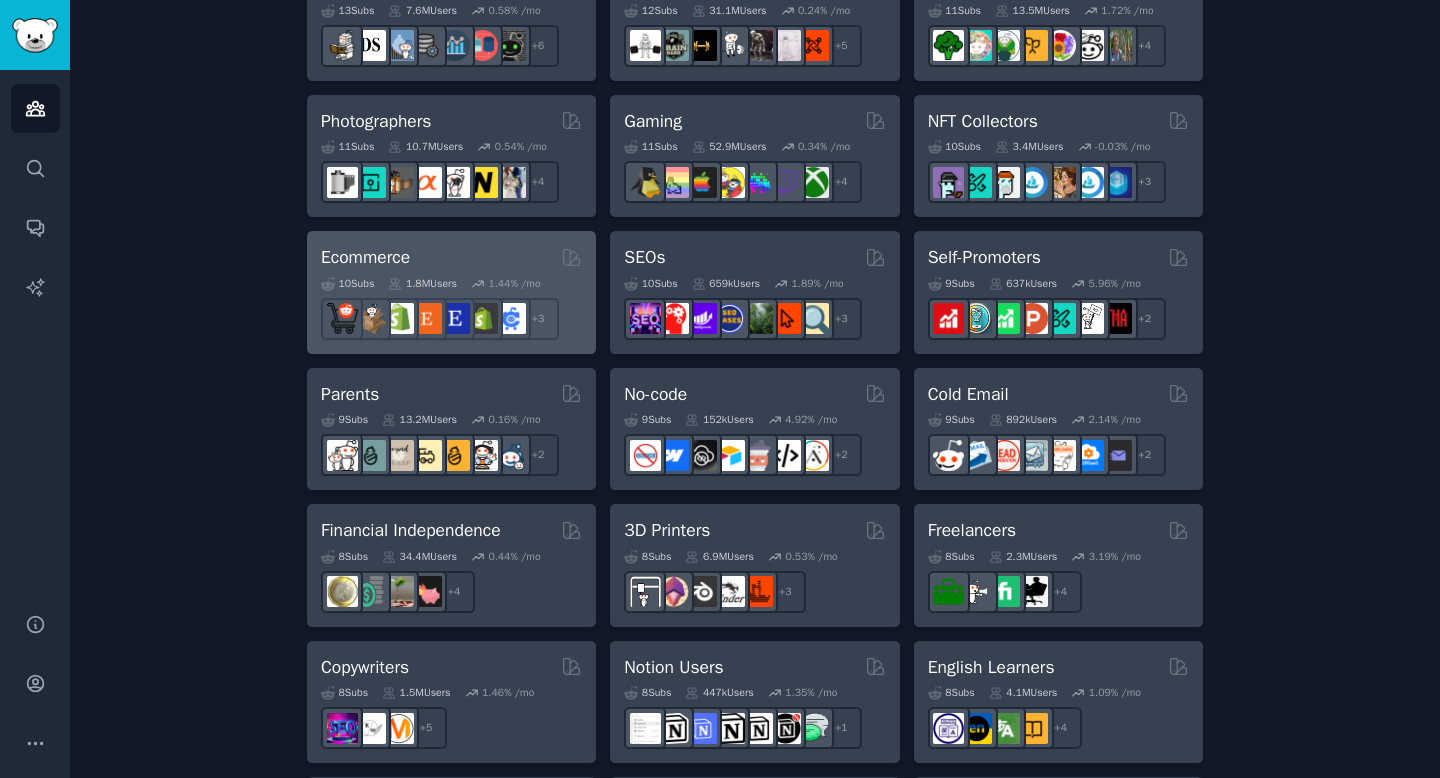 click on "Ecommerce" at bounding box center [451, 257] 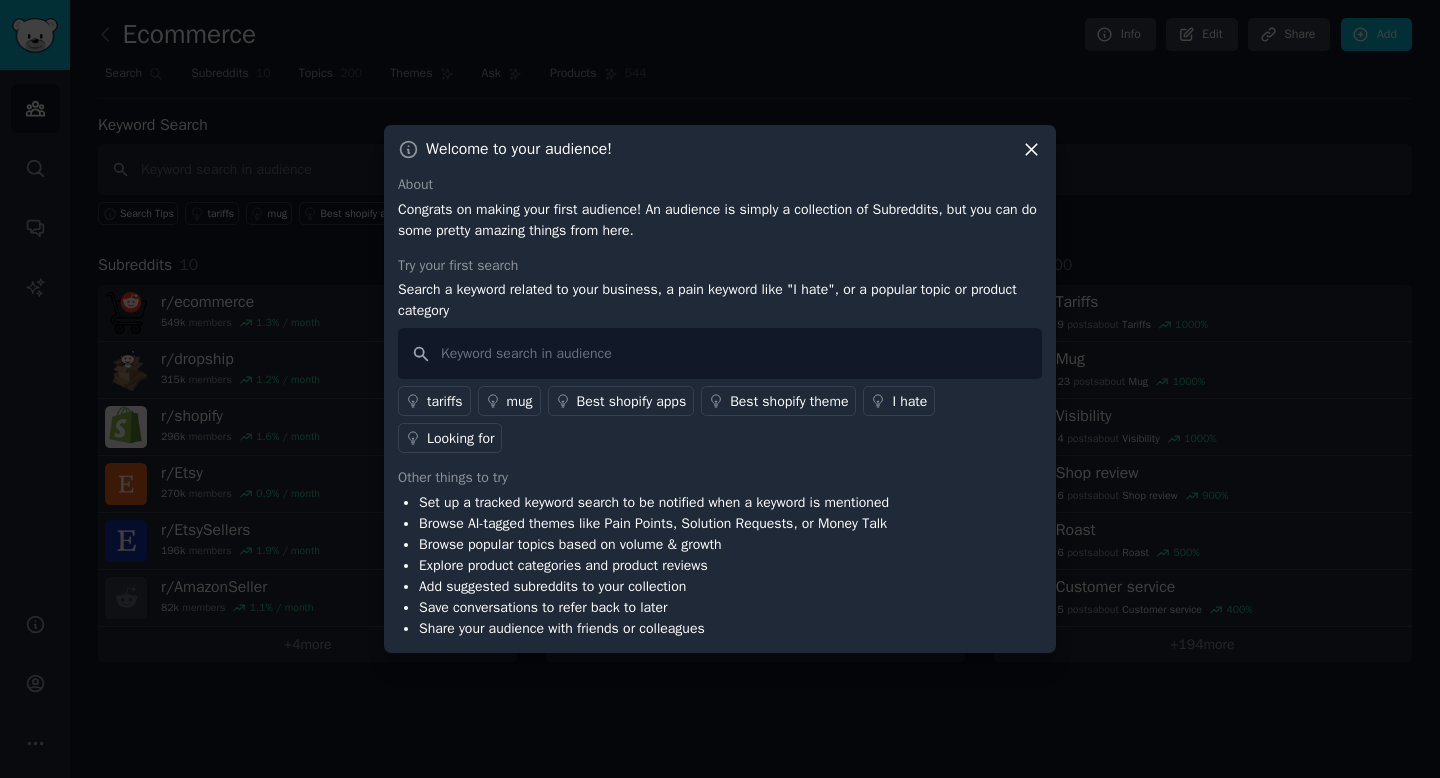 click 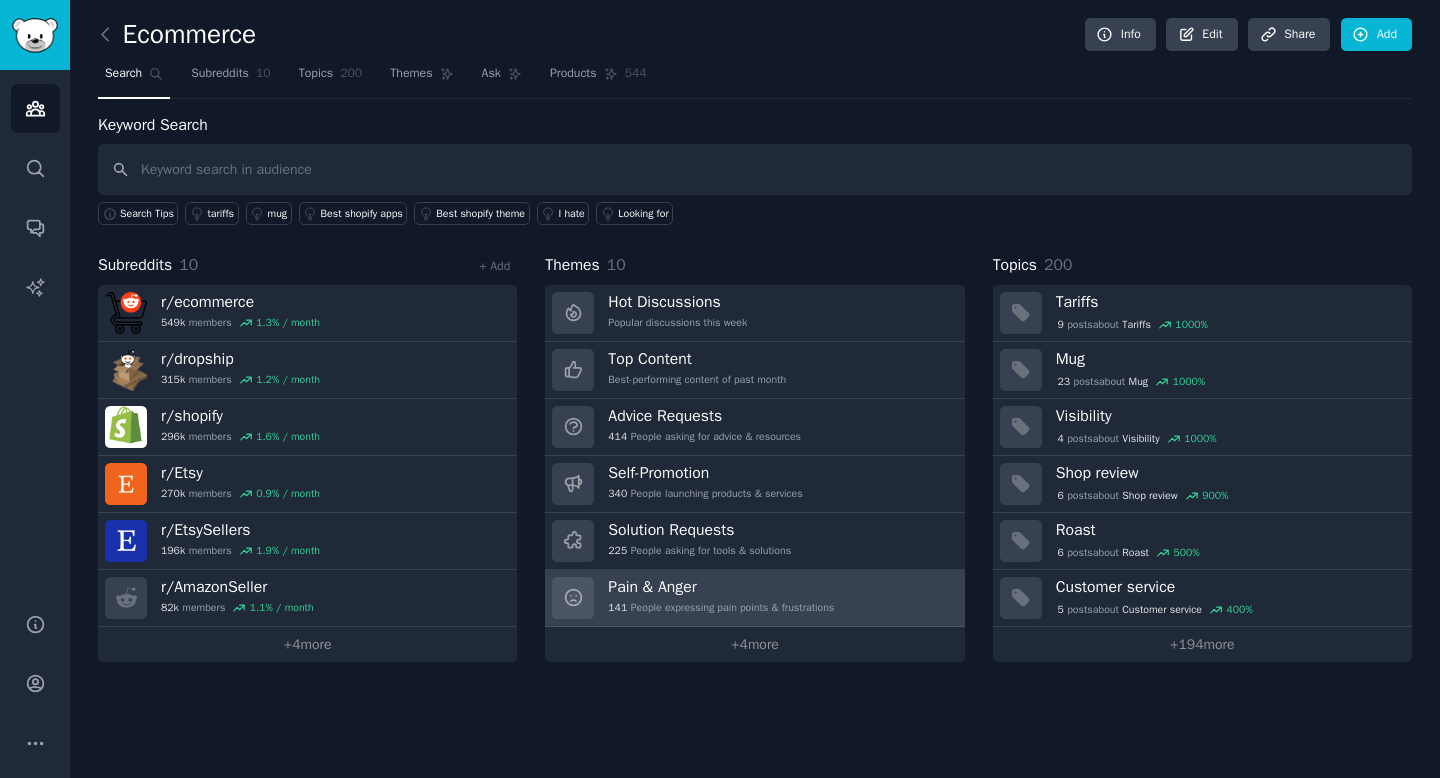 click on "Pain & Anger" at bounding box center (721, 587) 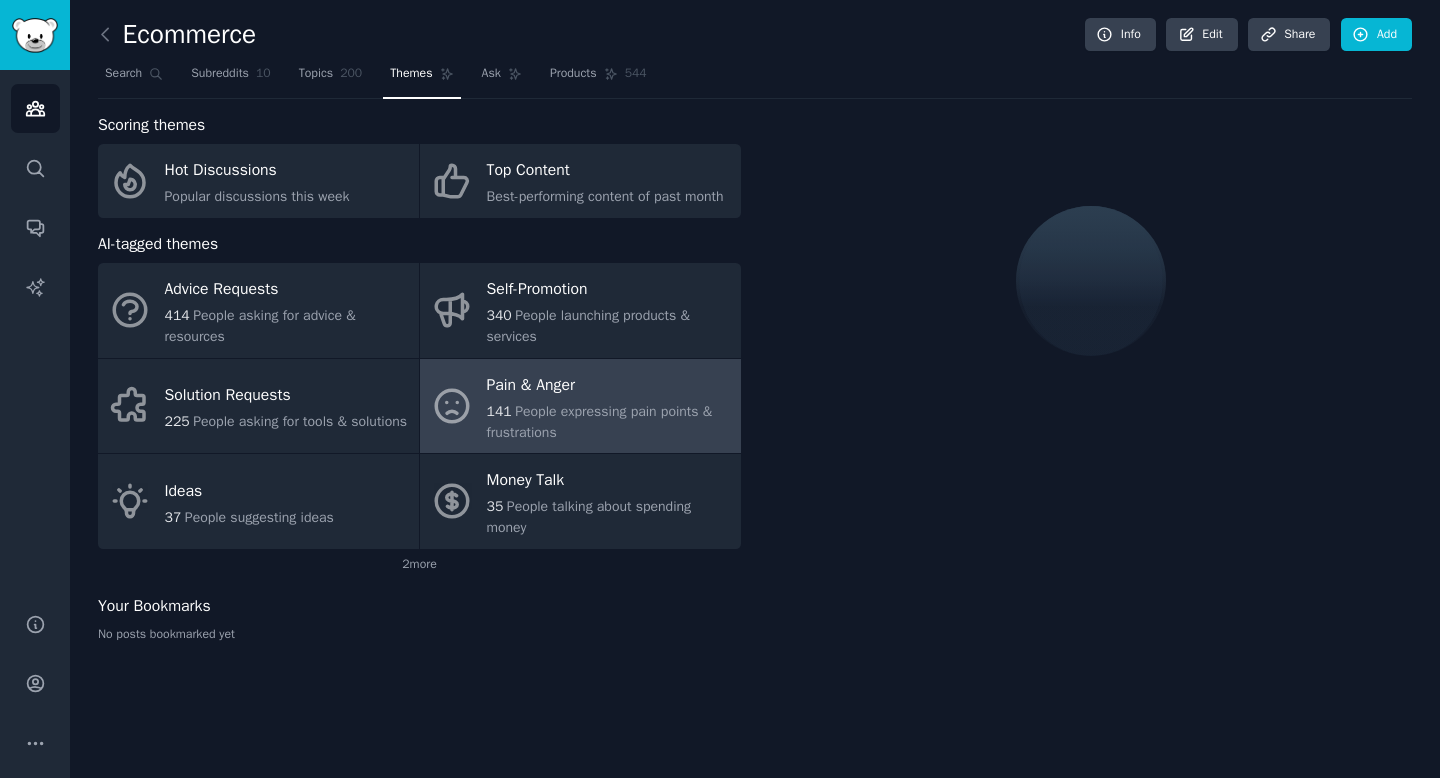 click on "People expressing pain points & frustrations" at bounding box center [600, 422] 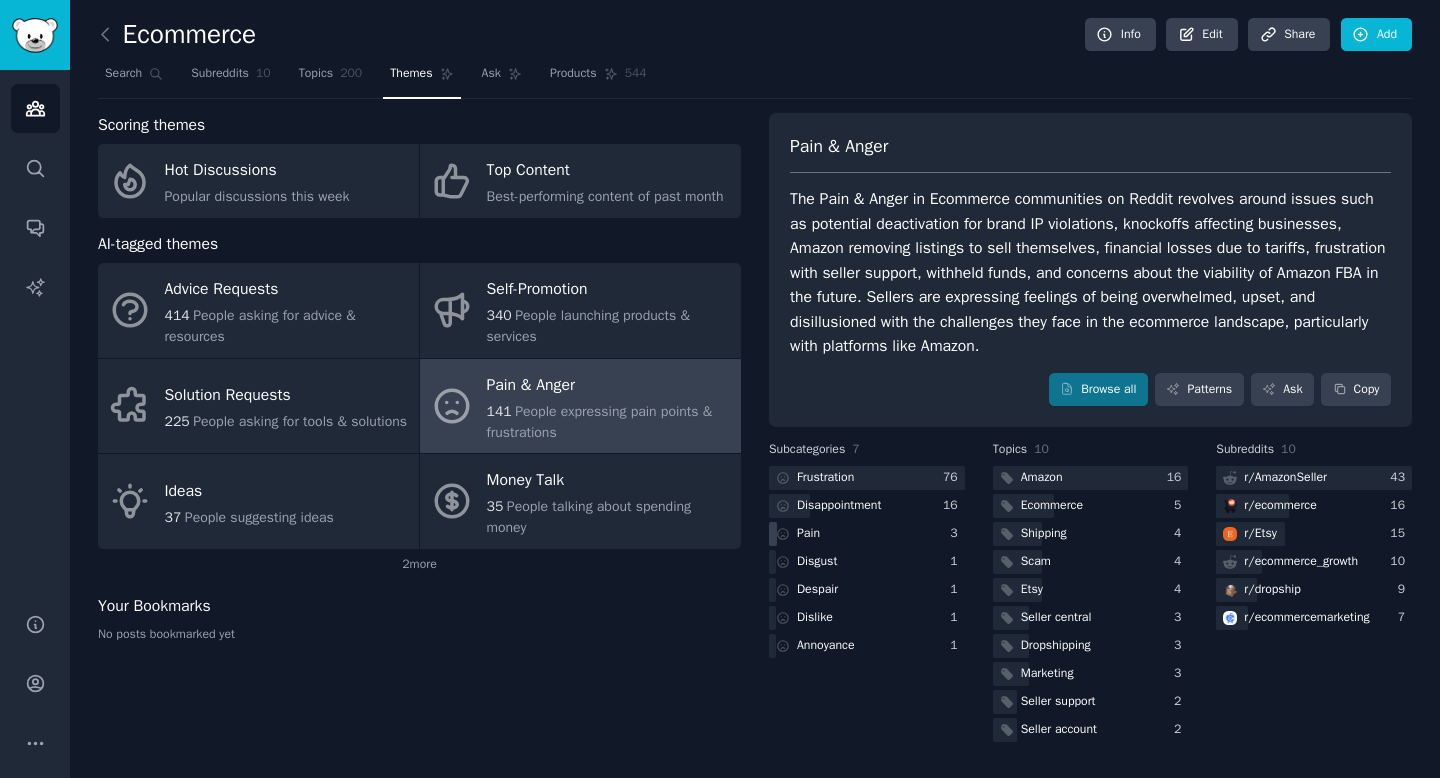 click on "Pain" at bounding box center [808, 534] 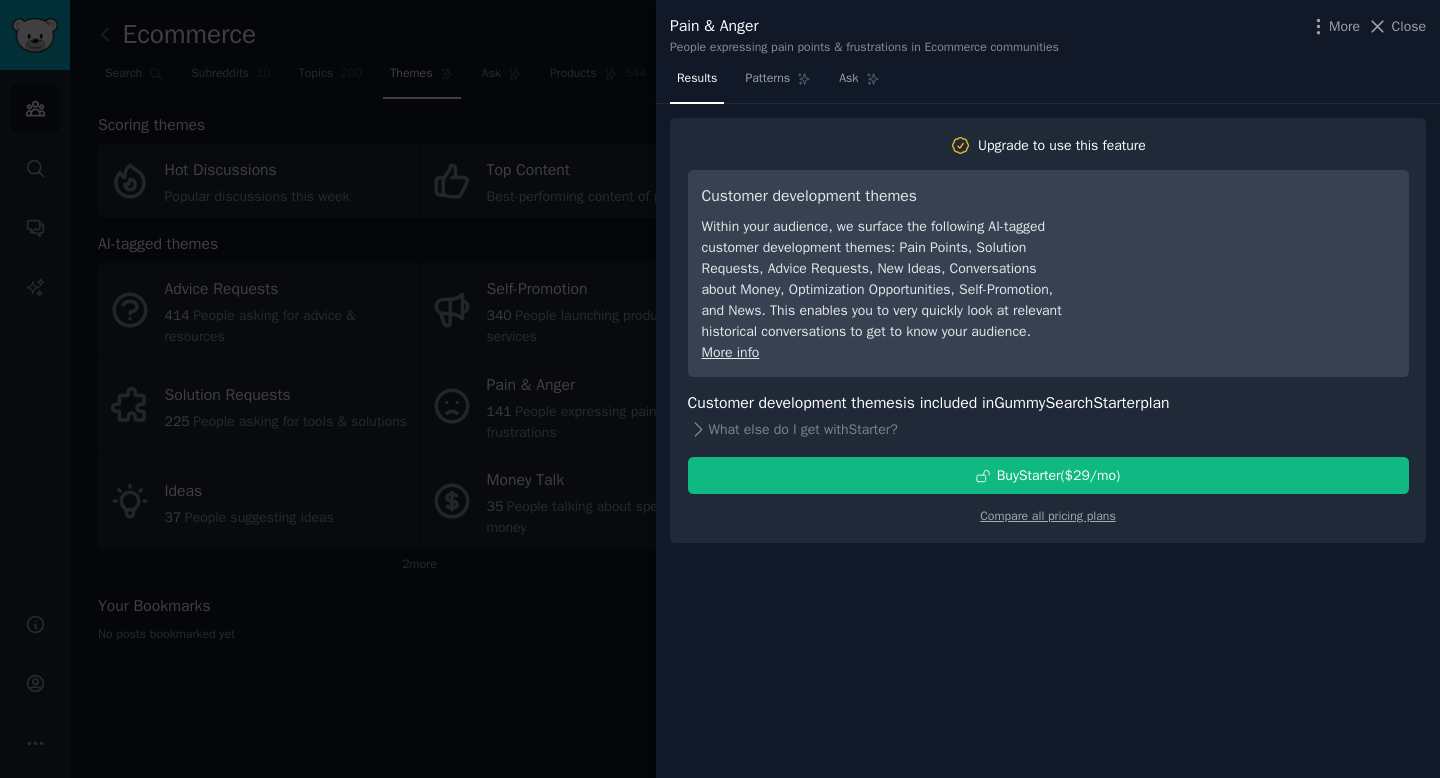 click at bounding box center [720, 389] 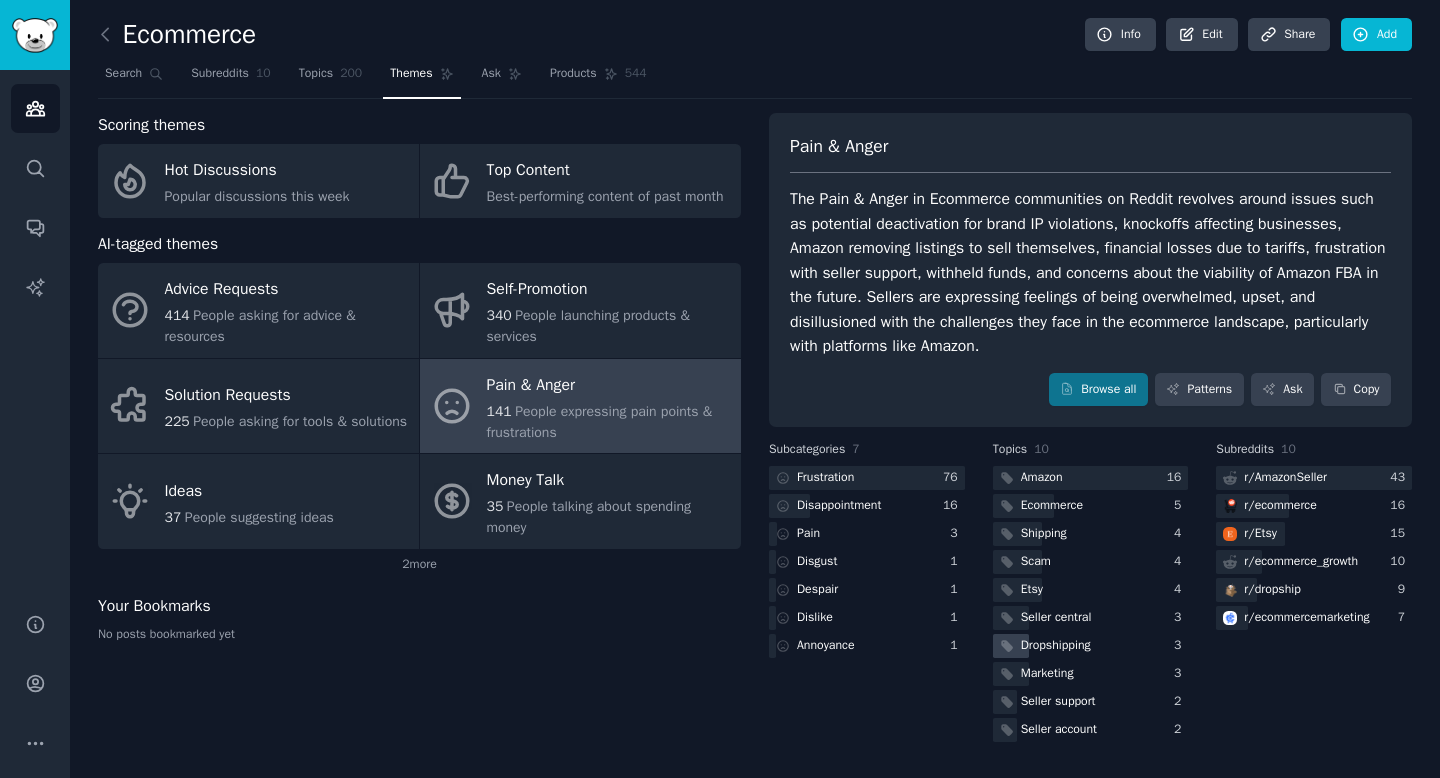 click on "Dropshipping" at bounding box center [1056, 646] 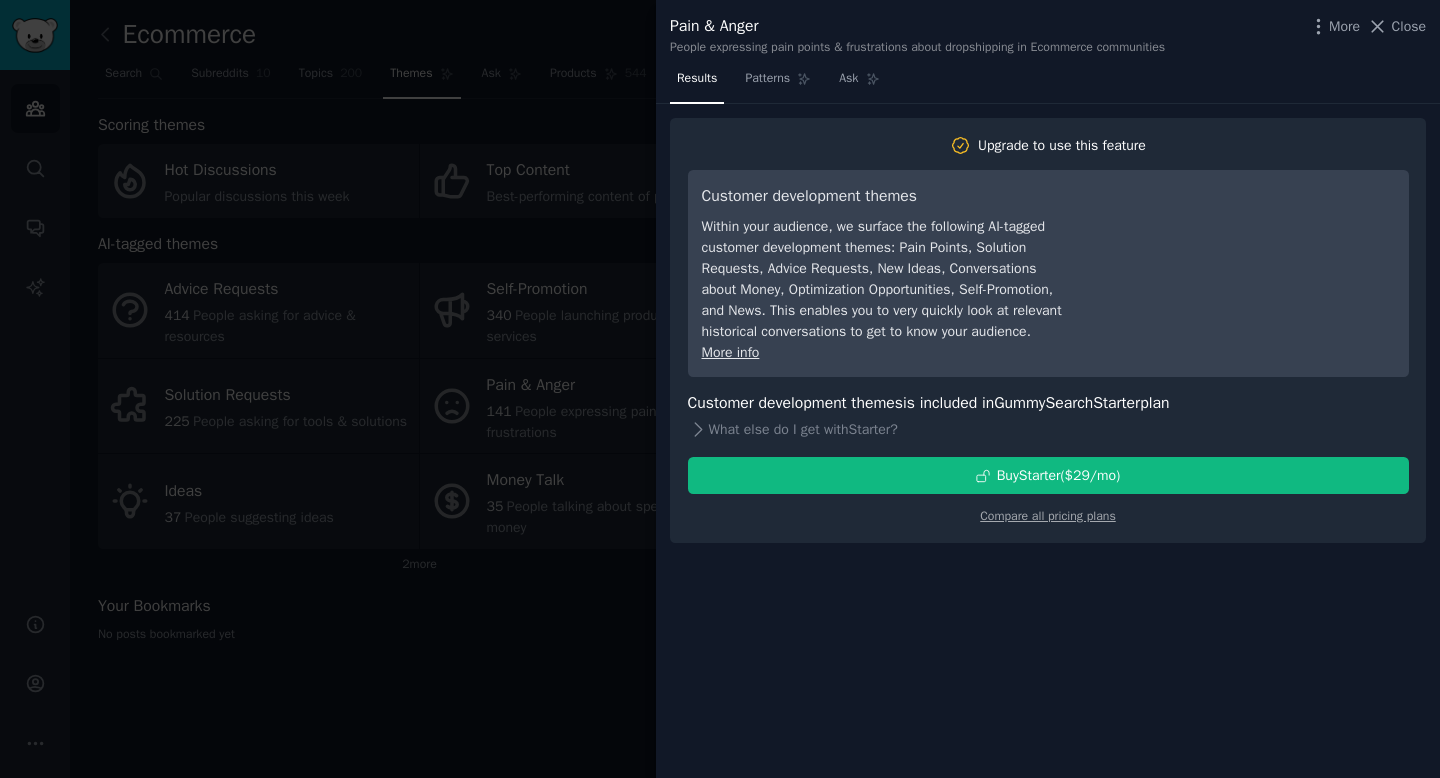 click at bounding box center [720, 389] 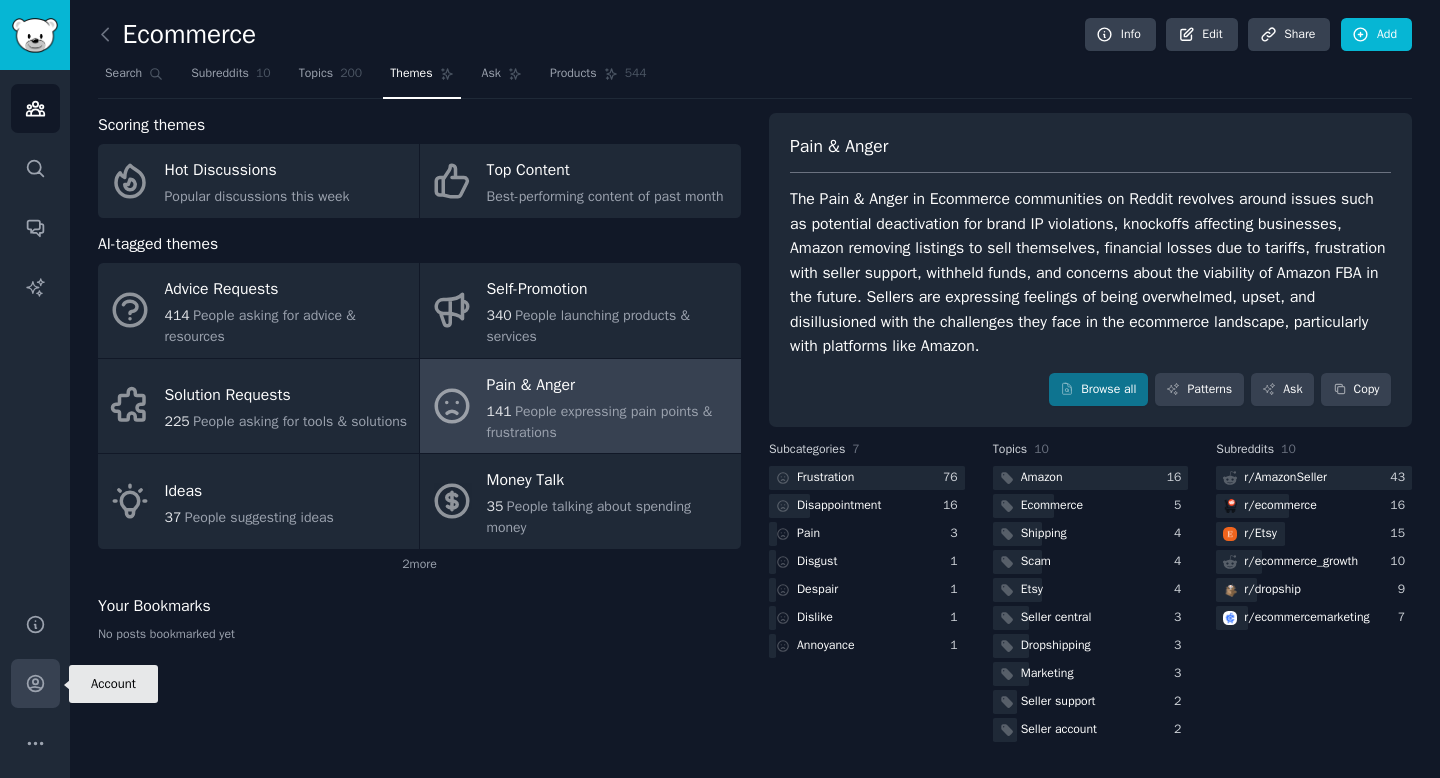 click 